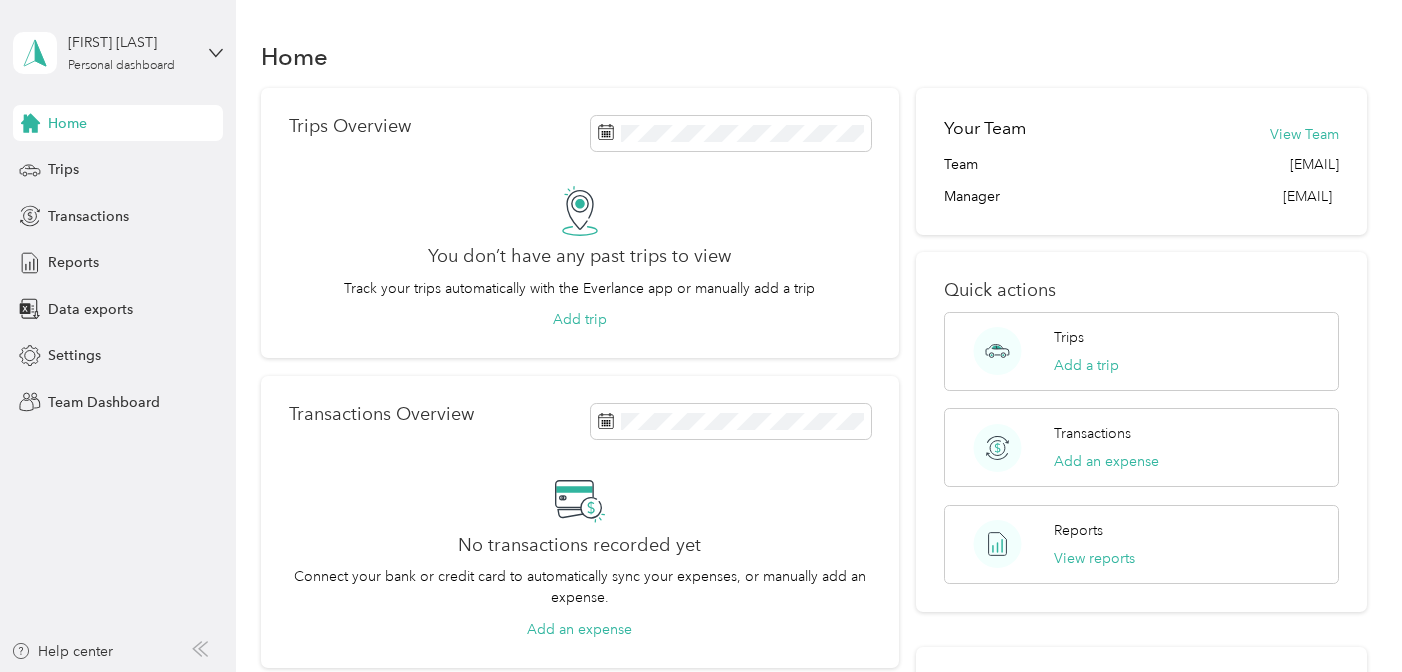 scroll, scrollTop: 0, scrollLeft: 0, axis: both 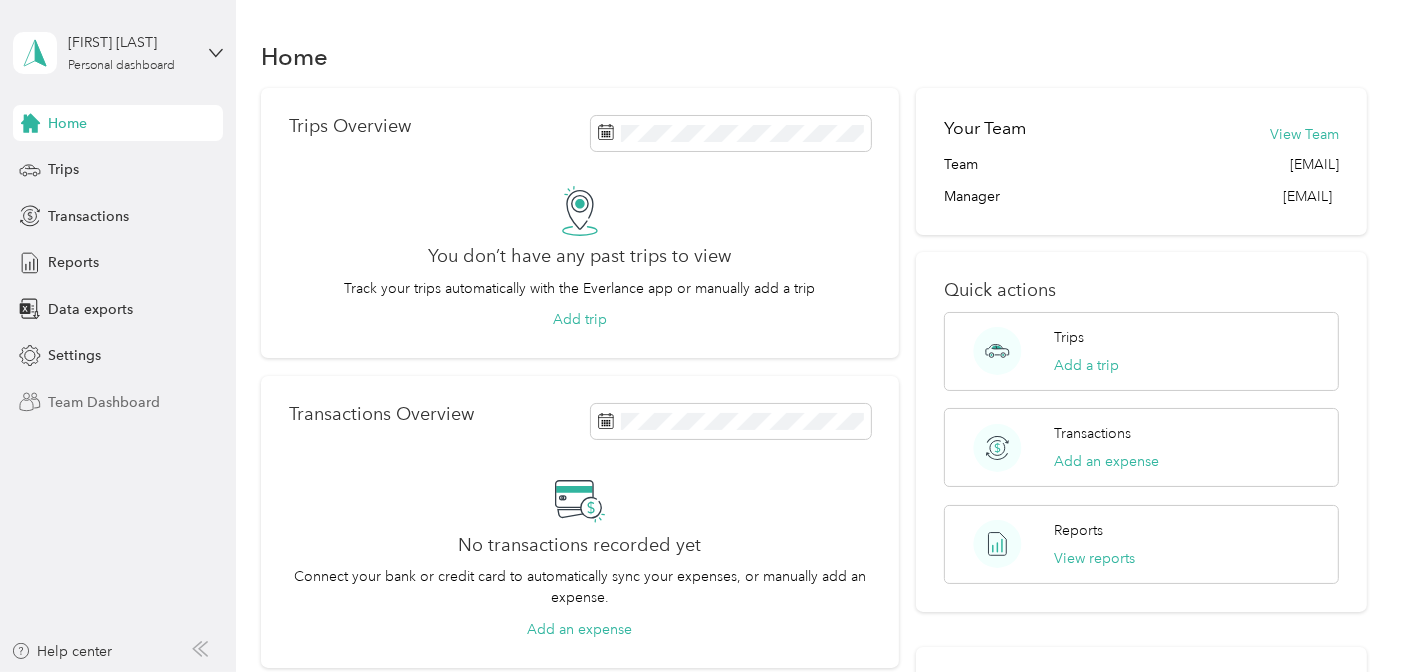 click on "Team Dashboard" at bounding box center (104, 402) 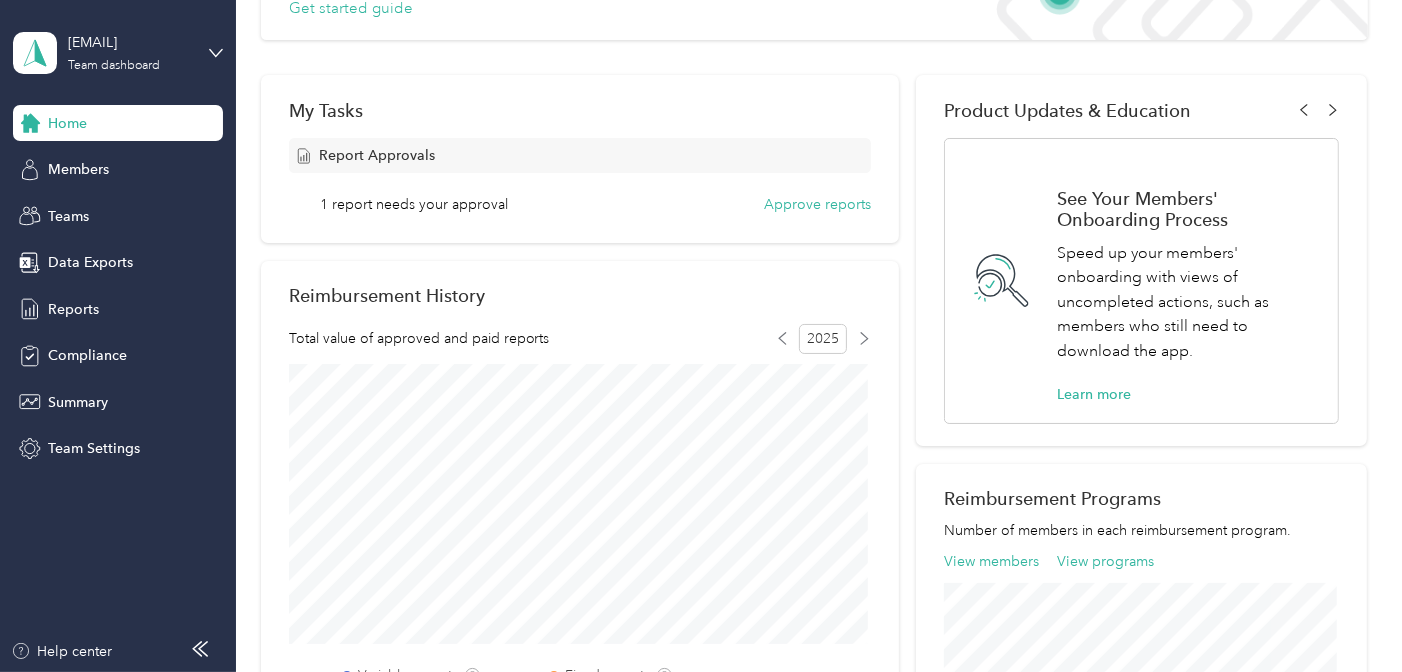 scroll, scrollTop: 275, scrollLeft: 0, axis: vertical 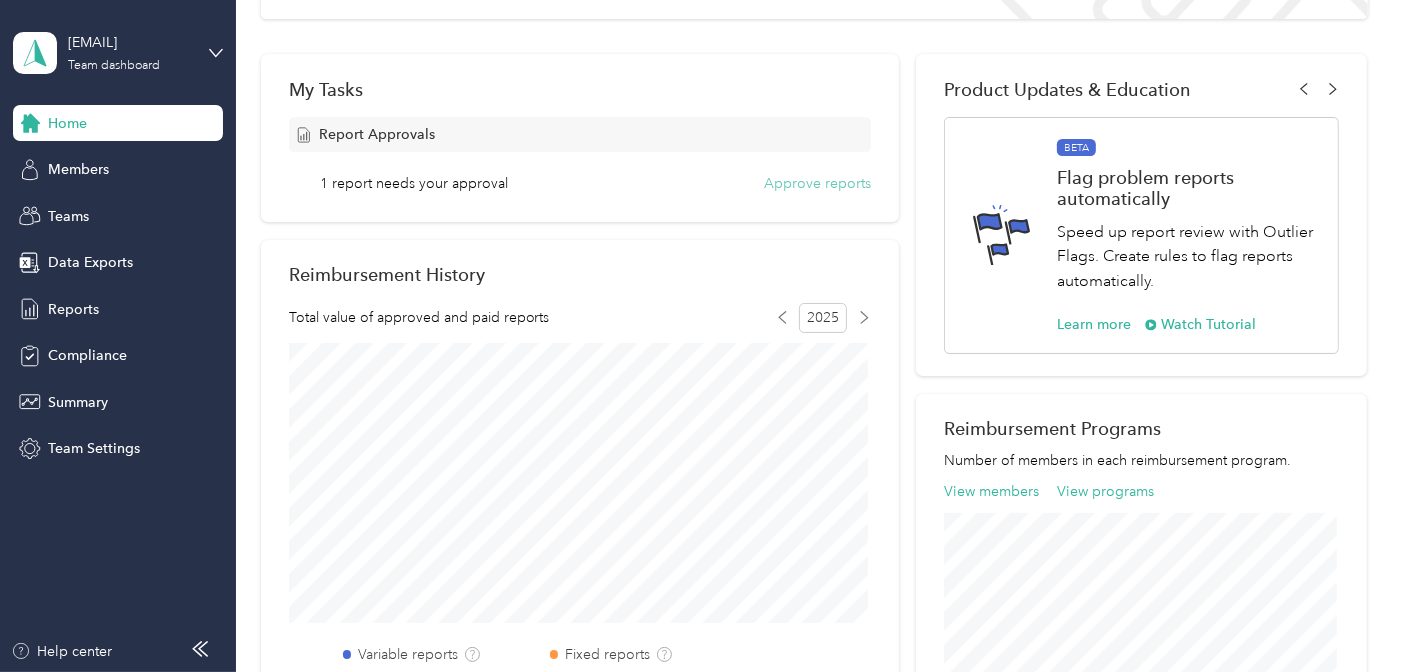 click on "Approve reports" at bounding box center (817, 183) 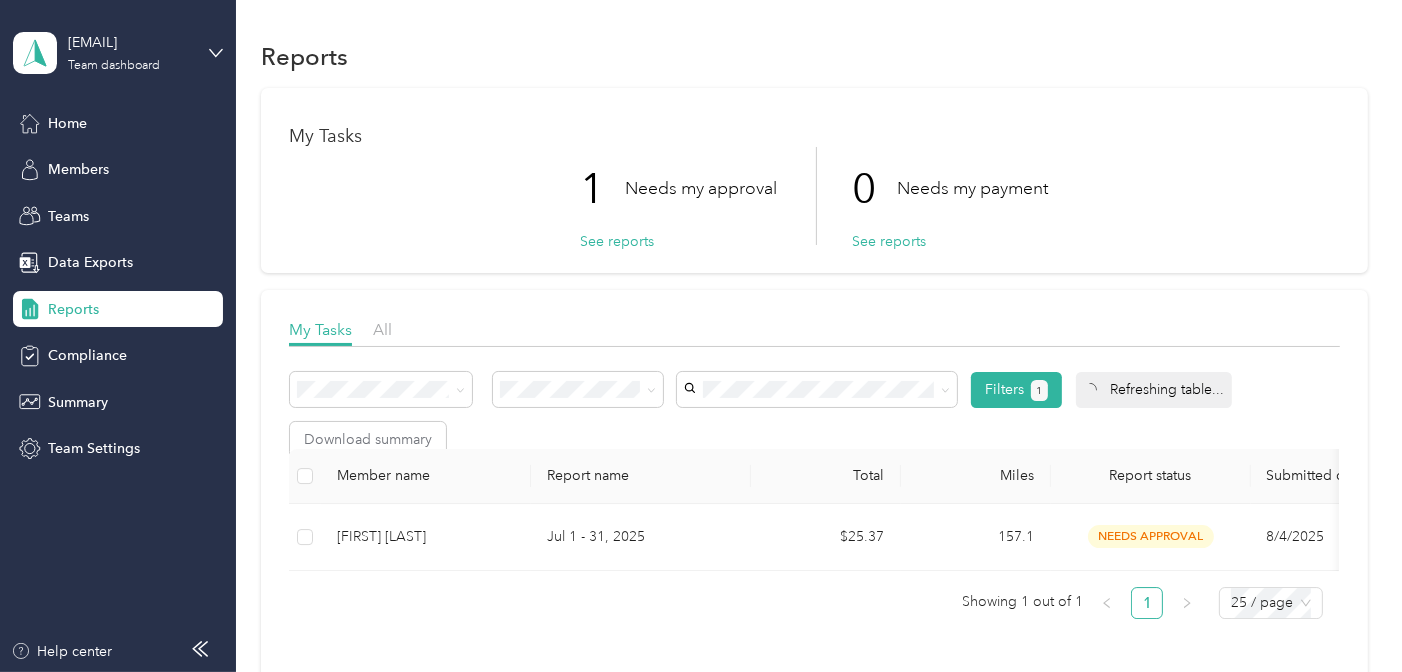 scroll, scrollTop: 0, scrollLeft: 166, axis: horizontal 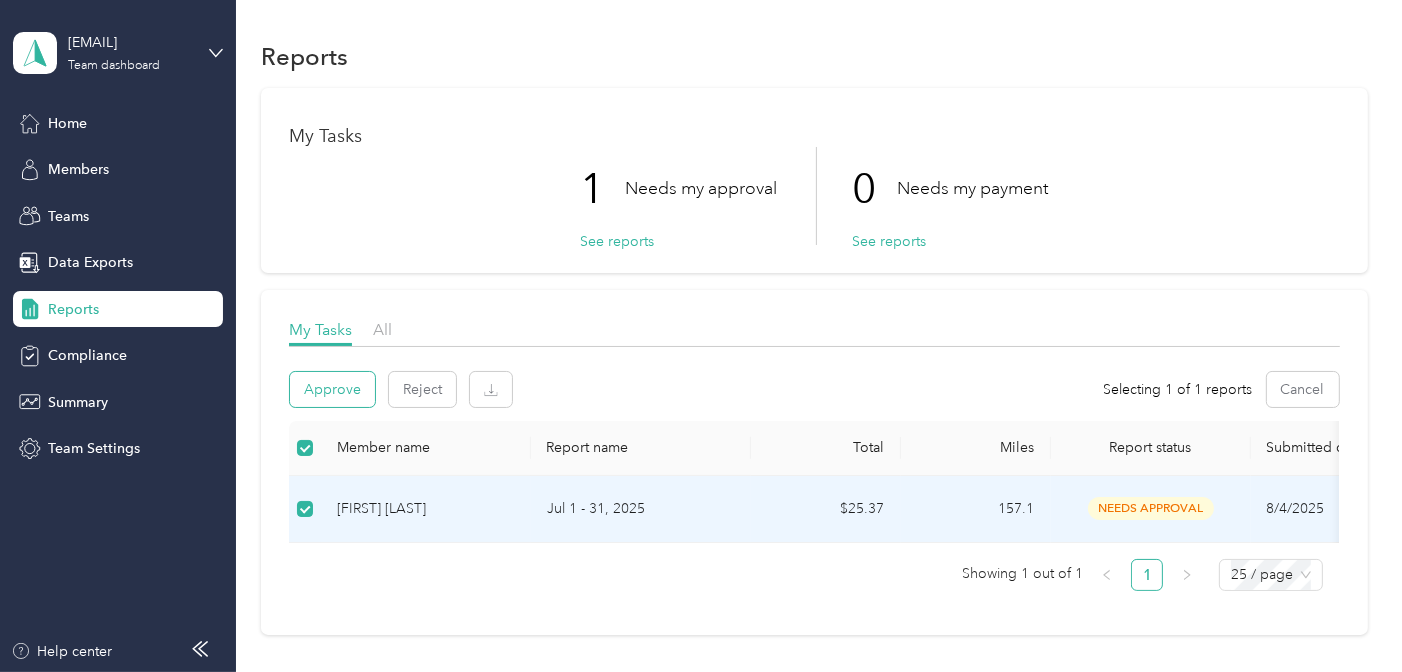 click on "Approve" at bounding box center [332, 389] 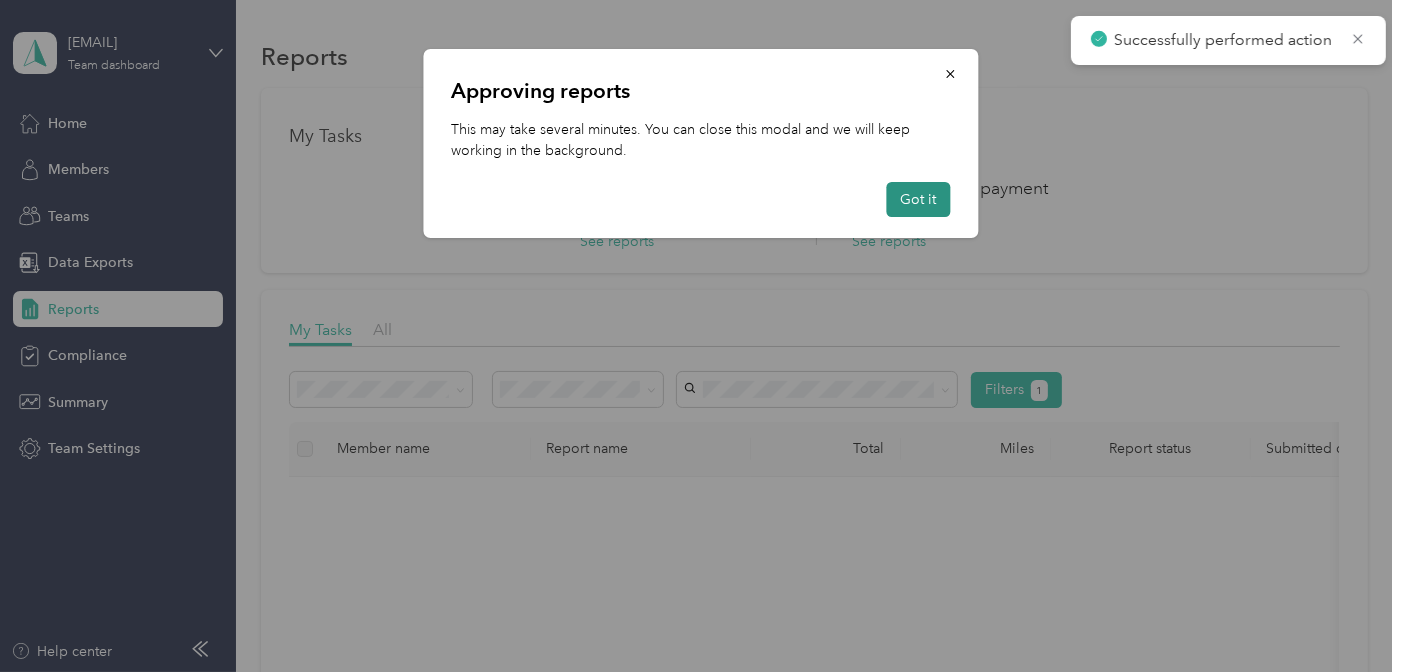 click on "Got it" at bounding box center [919, 199] 